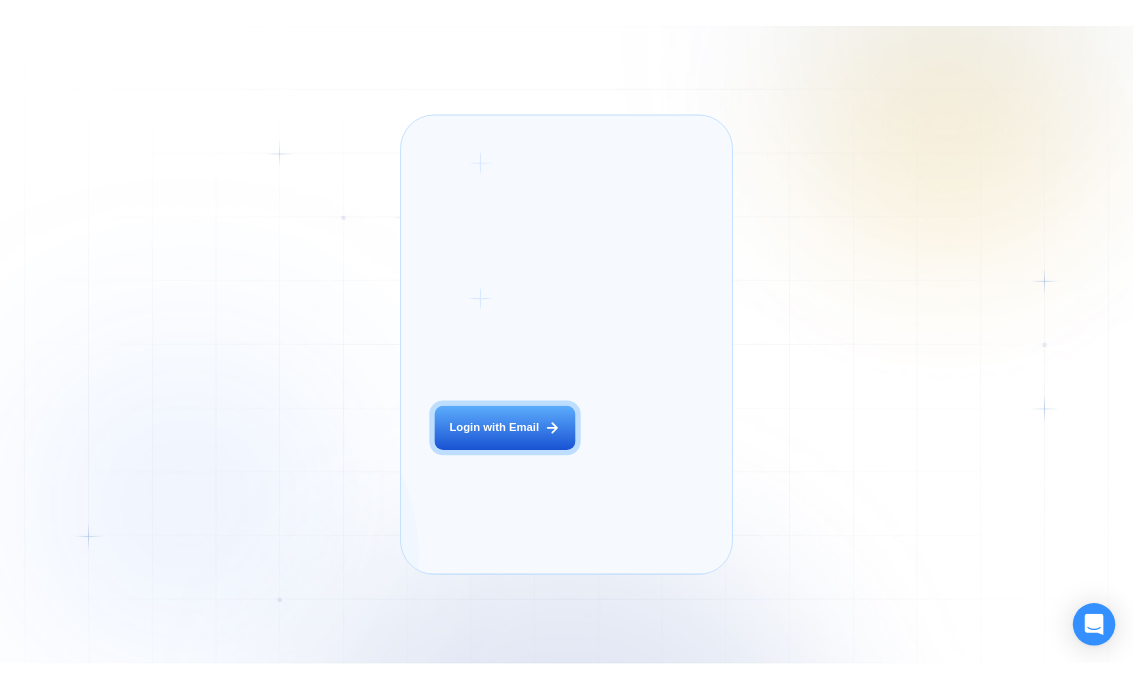 scroll, scrollTop: 0, scrollLeft: 0, axis: both 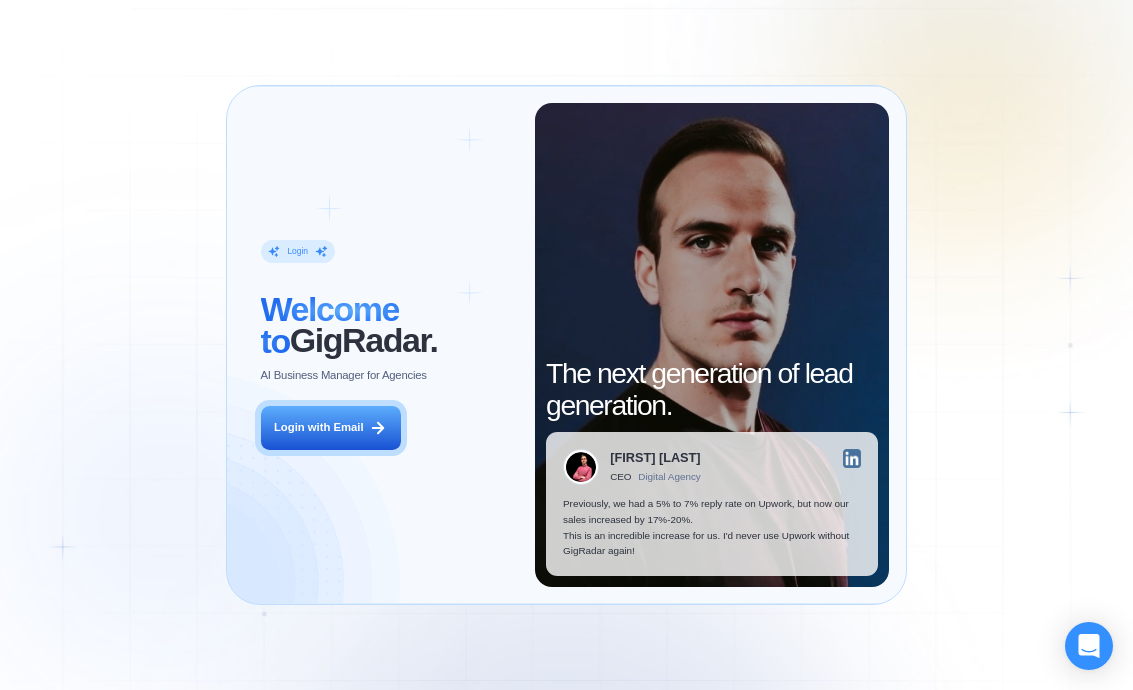 click on "Login with Email" at bounding box center (319, 428) 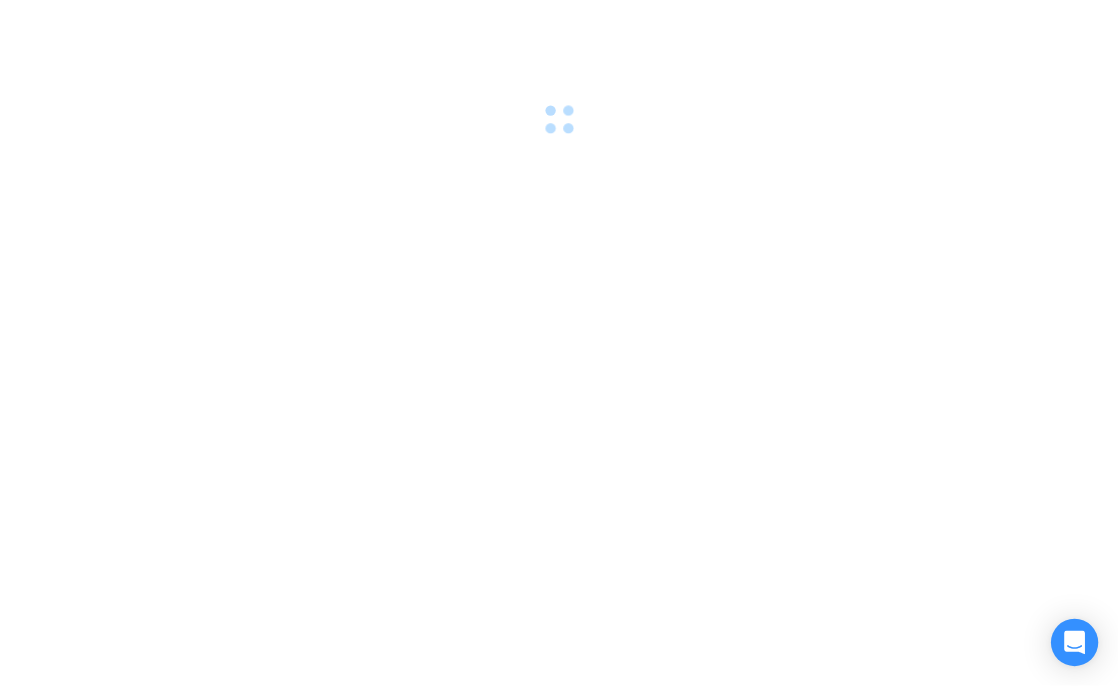 scroll, scrollTop: 0, scrollLeft: 0, axis: both 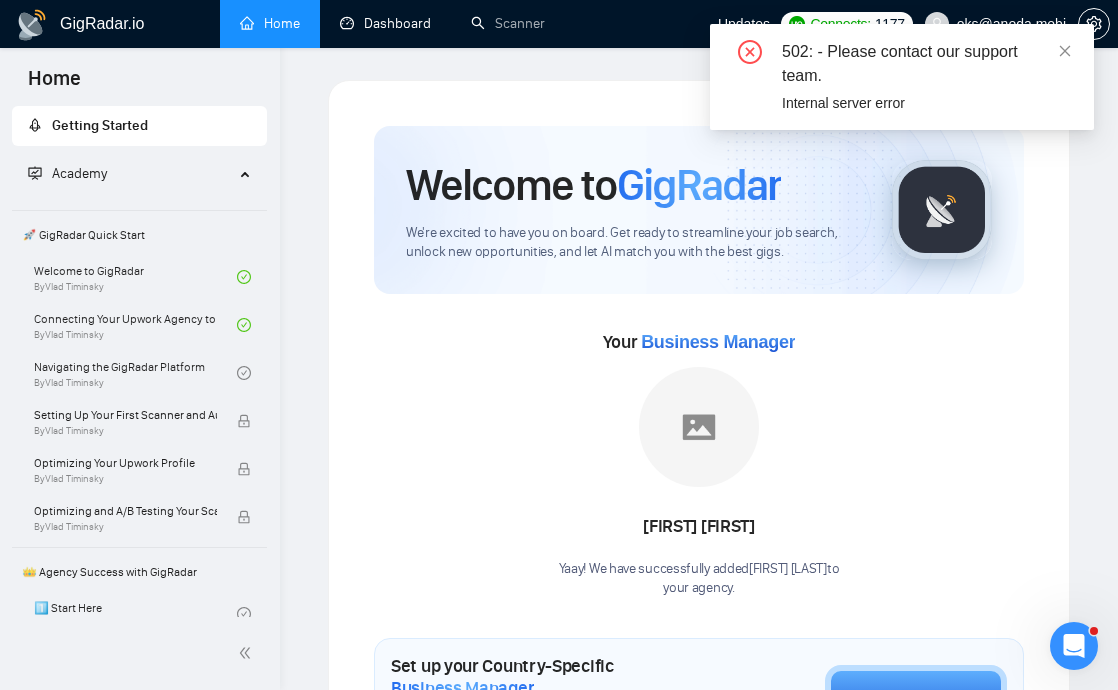 click on "Dashboard" at bounding box center (385, 23) 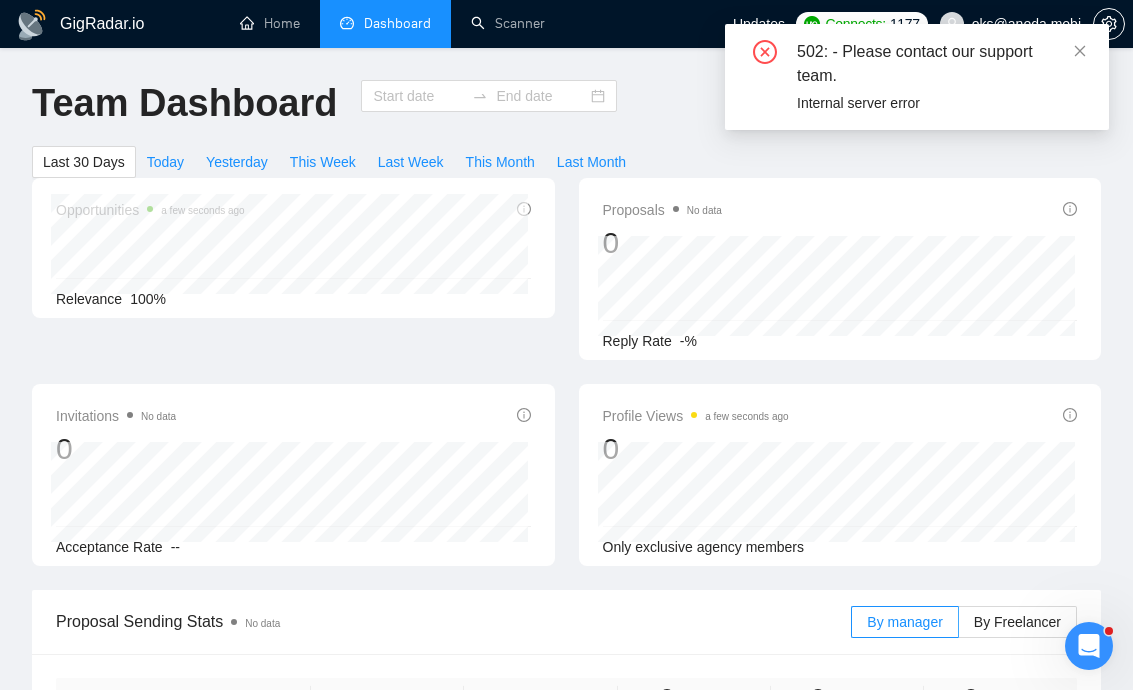 type on "2025-07-07" 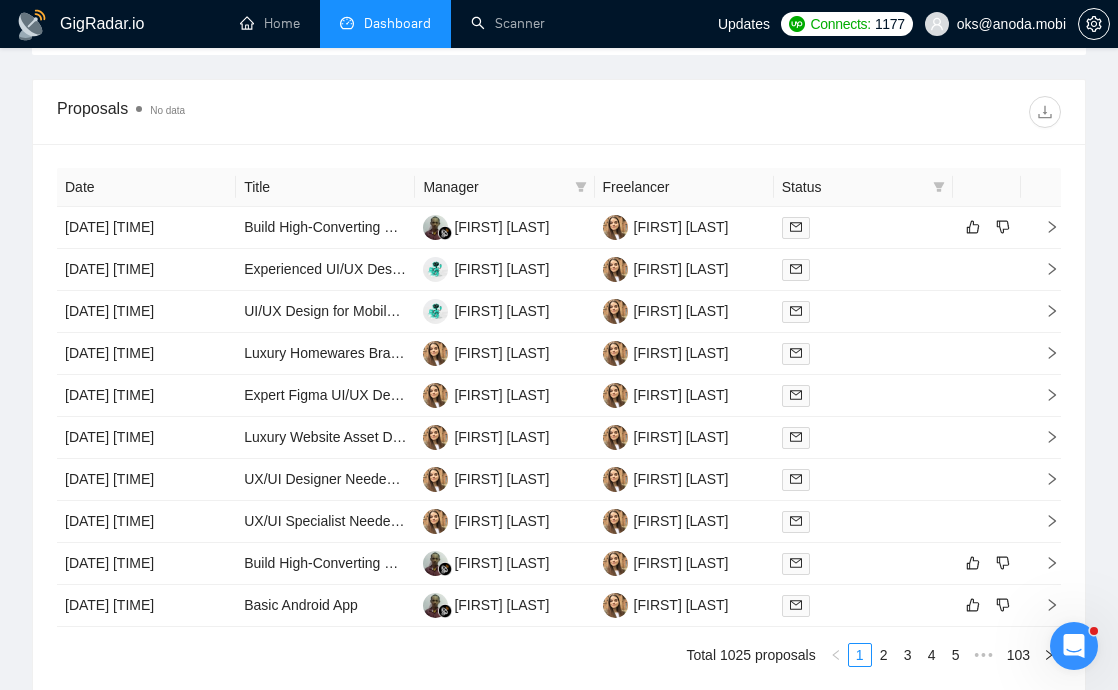 scroll, scrollTop: 1416, scrollLeft: 0, axis: vertical 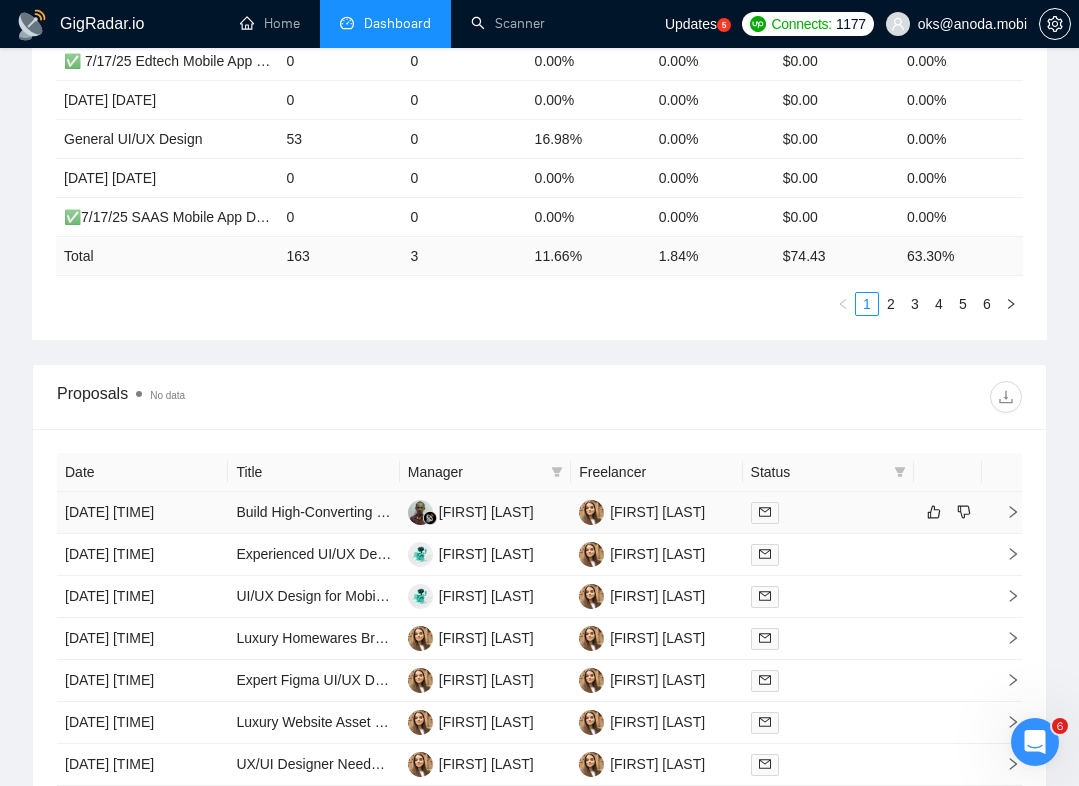 click at bounding box center [1005, 512] 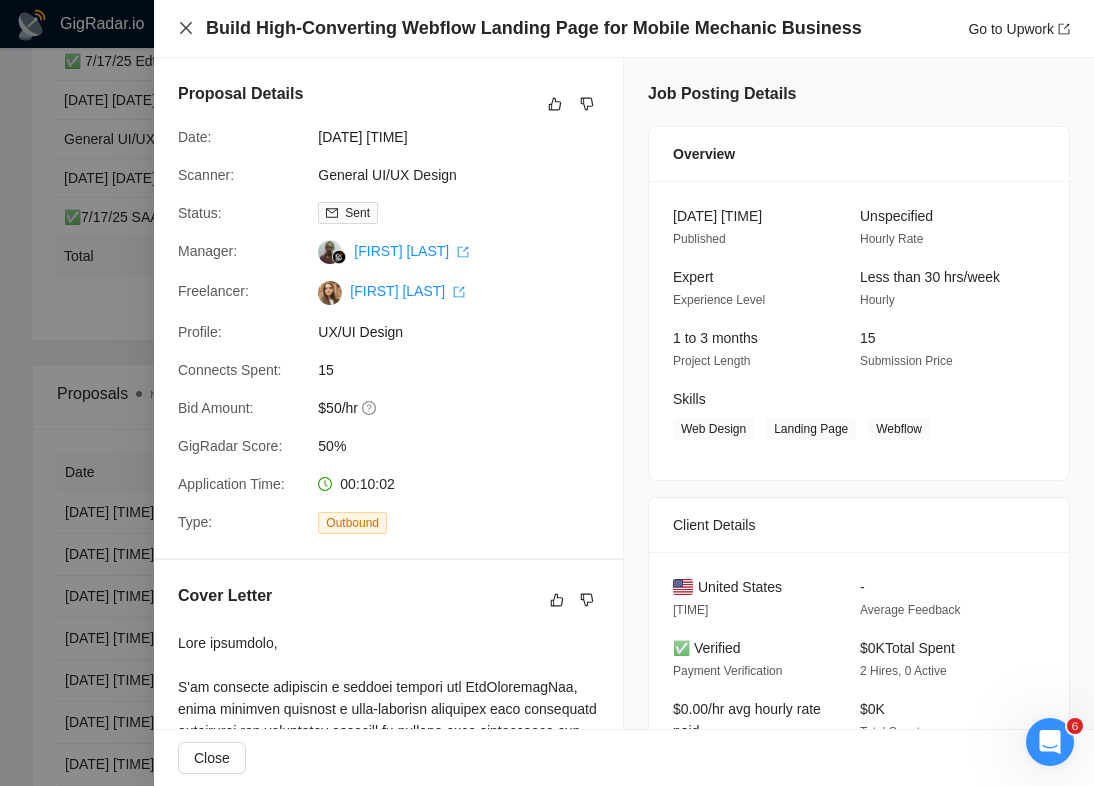 click 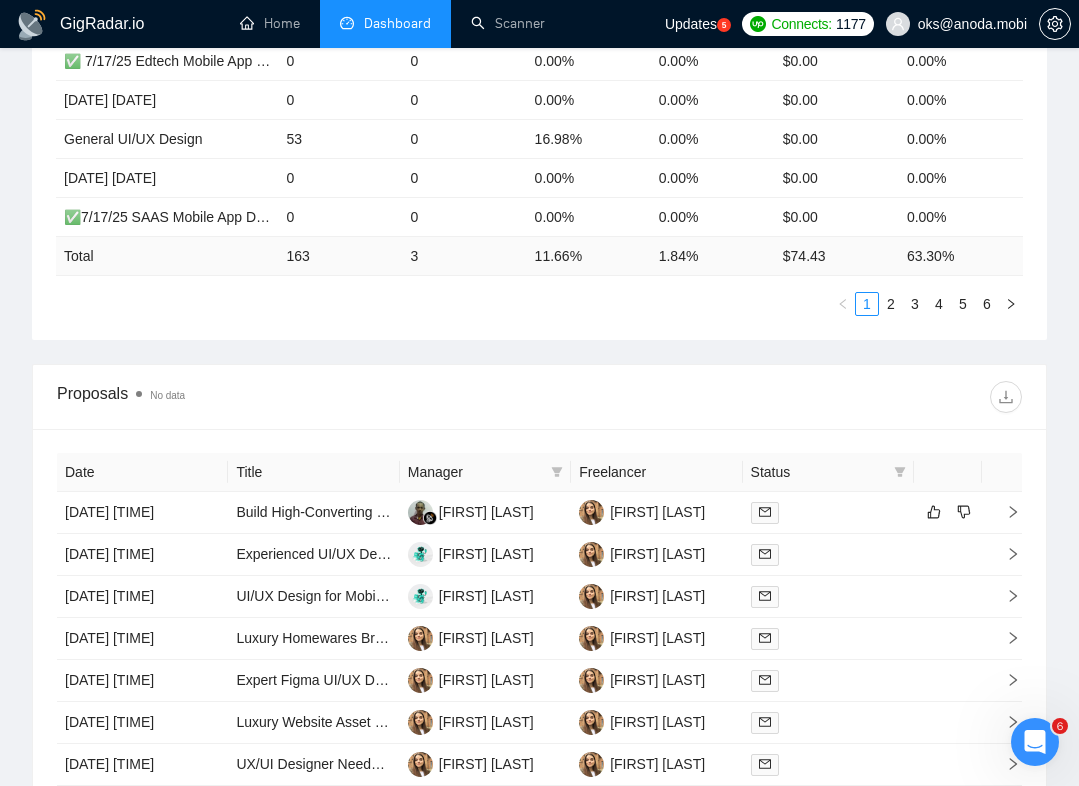 scroll, scrollTop: 1678, scrollLeft: 0, axis: vertical 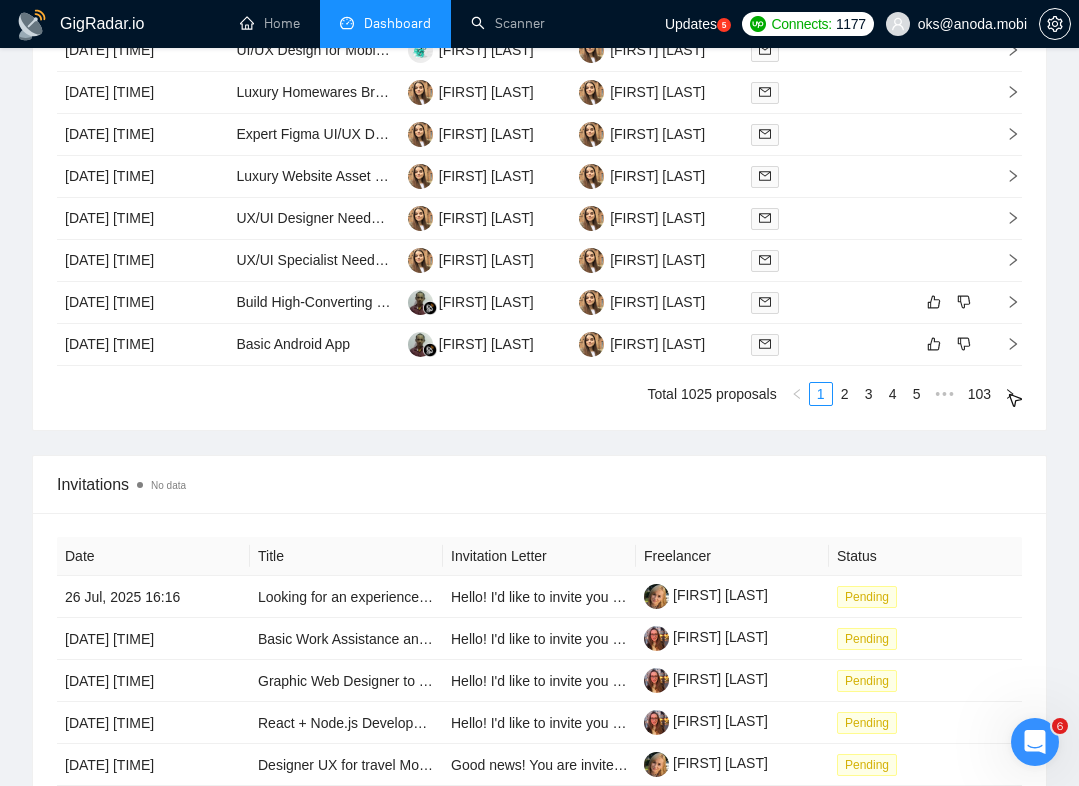 click 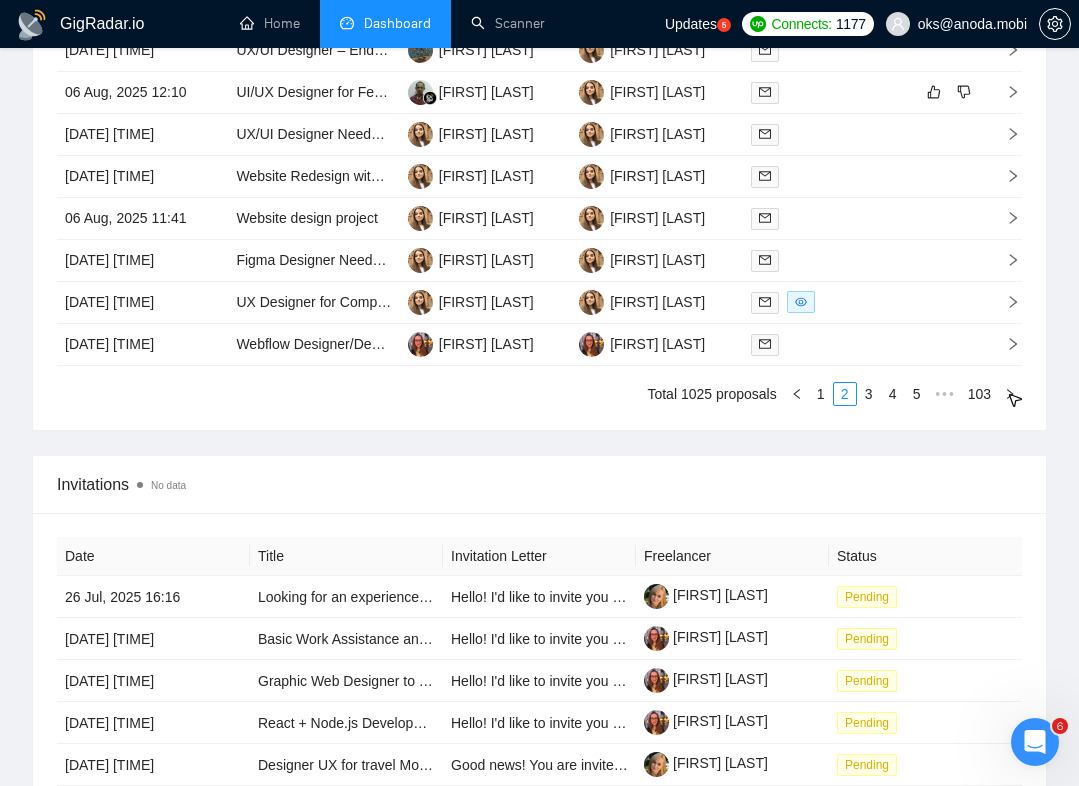 click 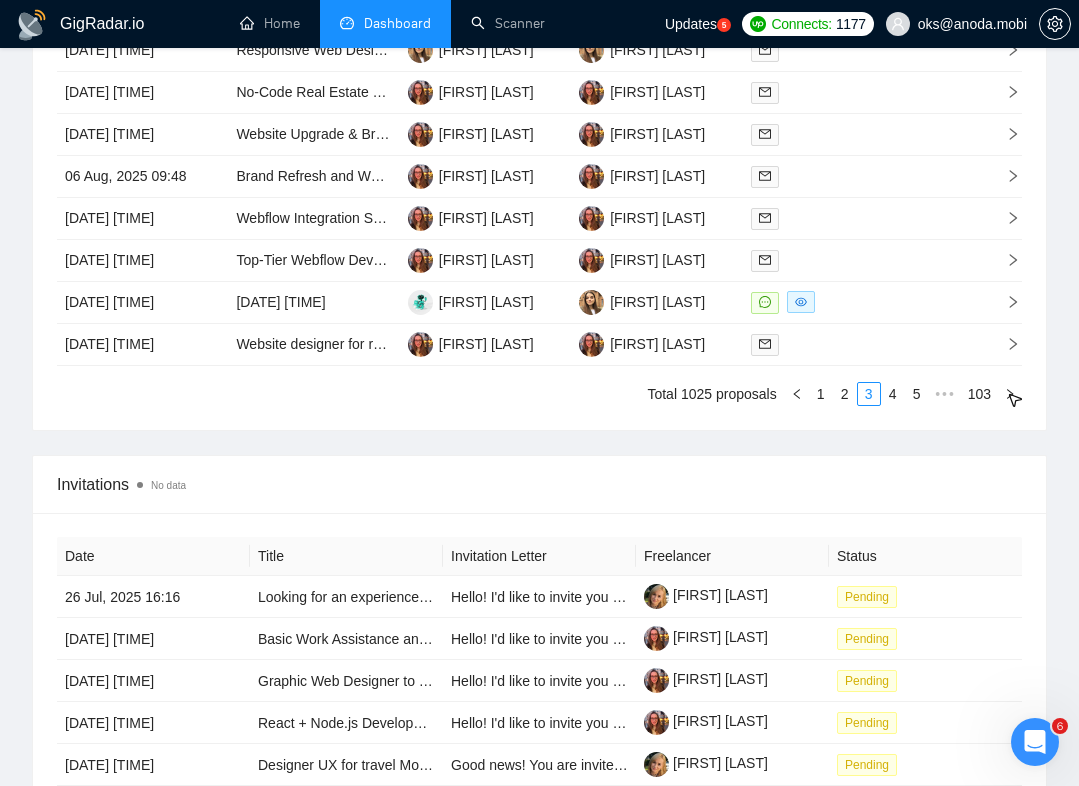click 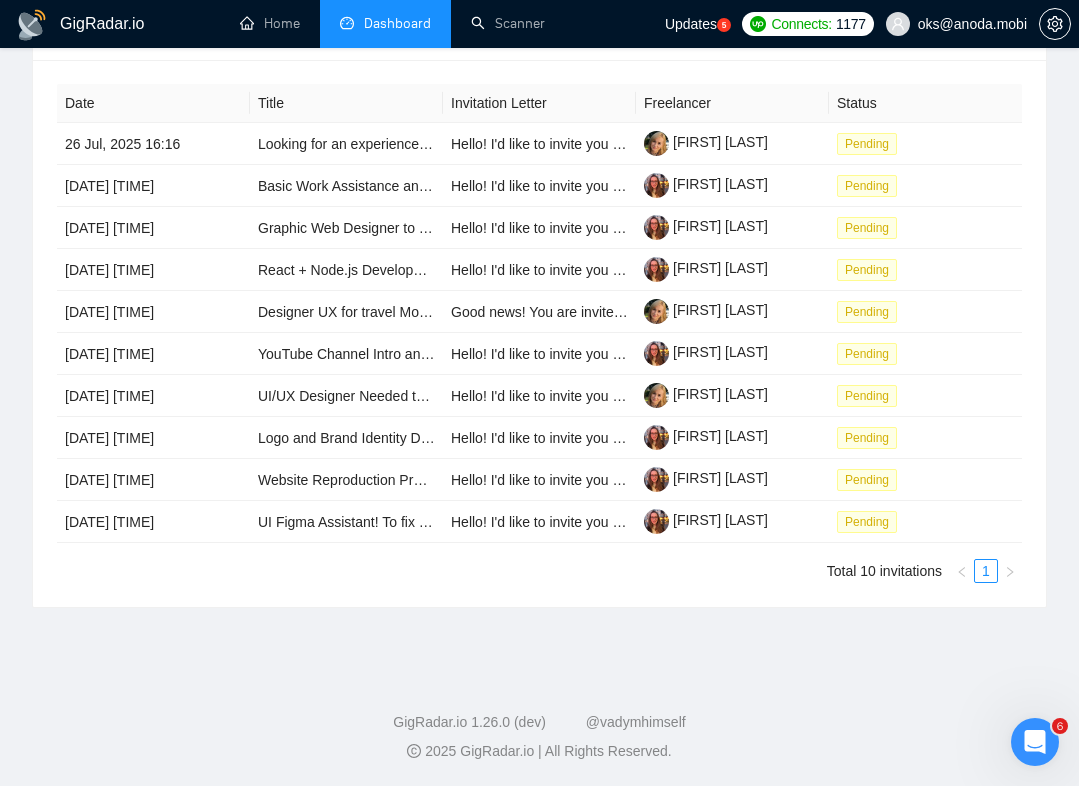 scroll, scrollTop: 1678, scrollLeft: 0, axis: vertical 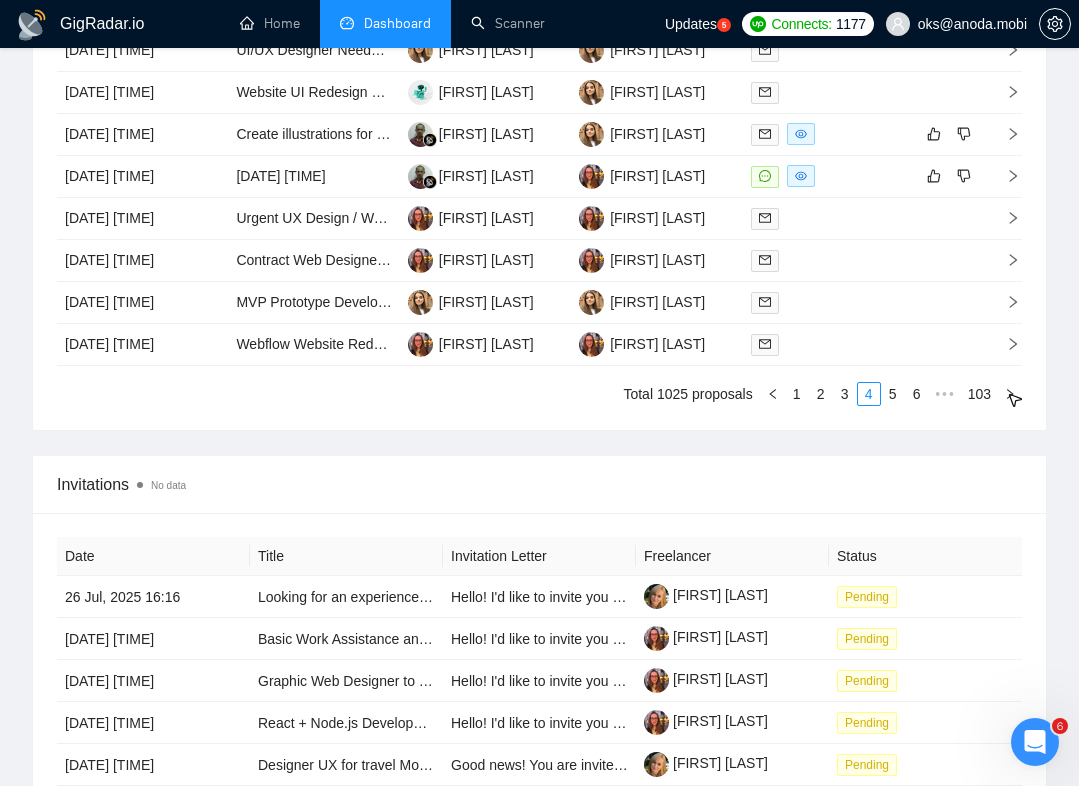 click 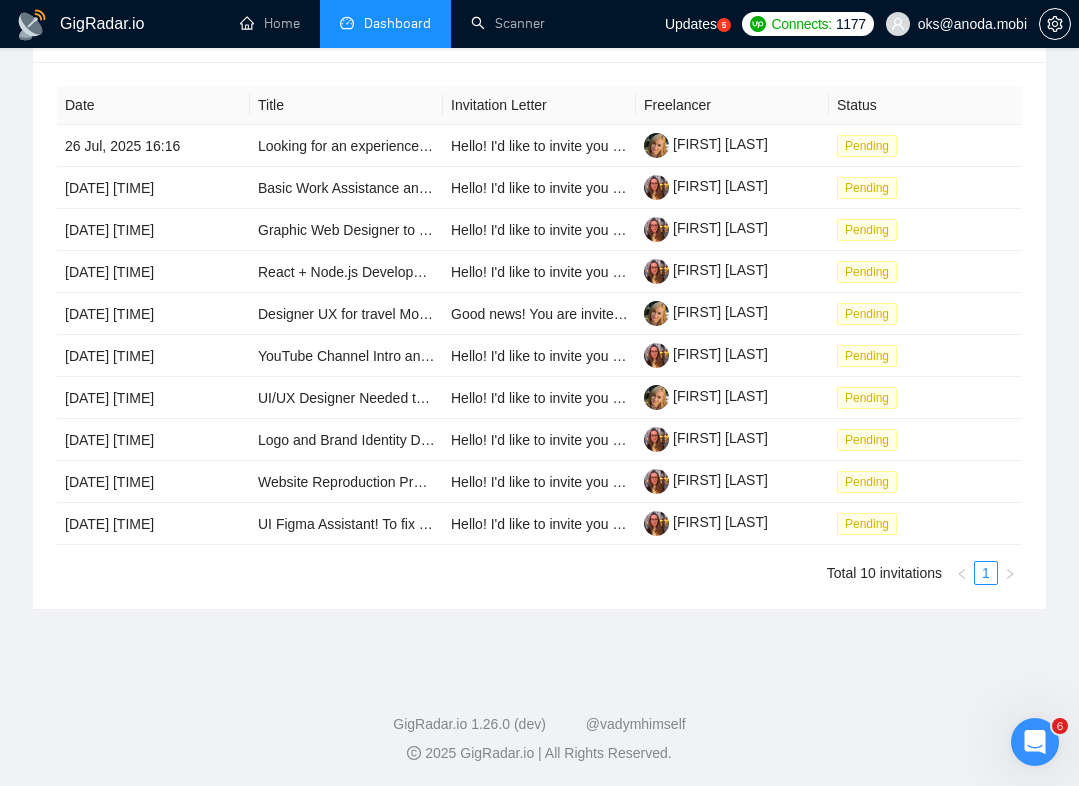 scroll, scrollTop: 2131, scrollLeft: 0, axis: vertical 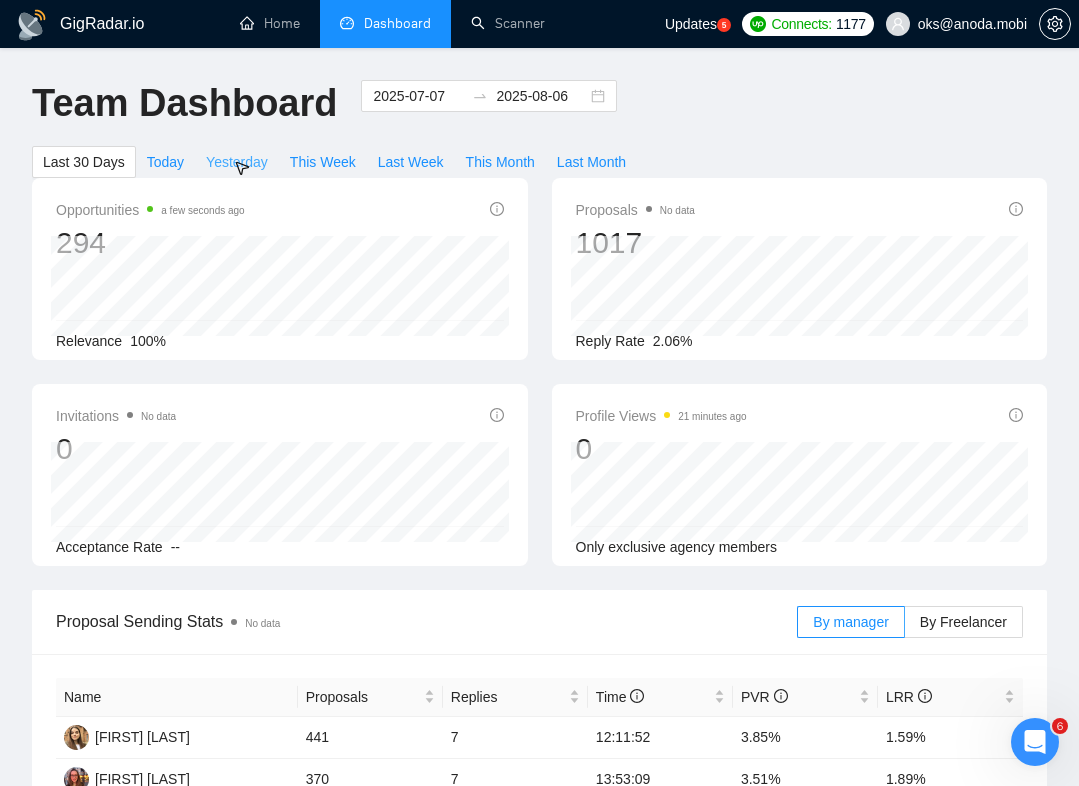 click on "Yesterday" at bounding box center [237, 162] 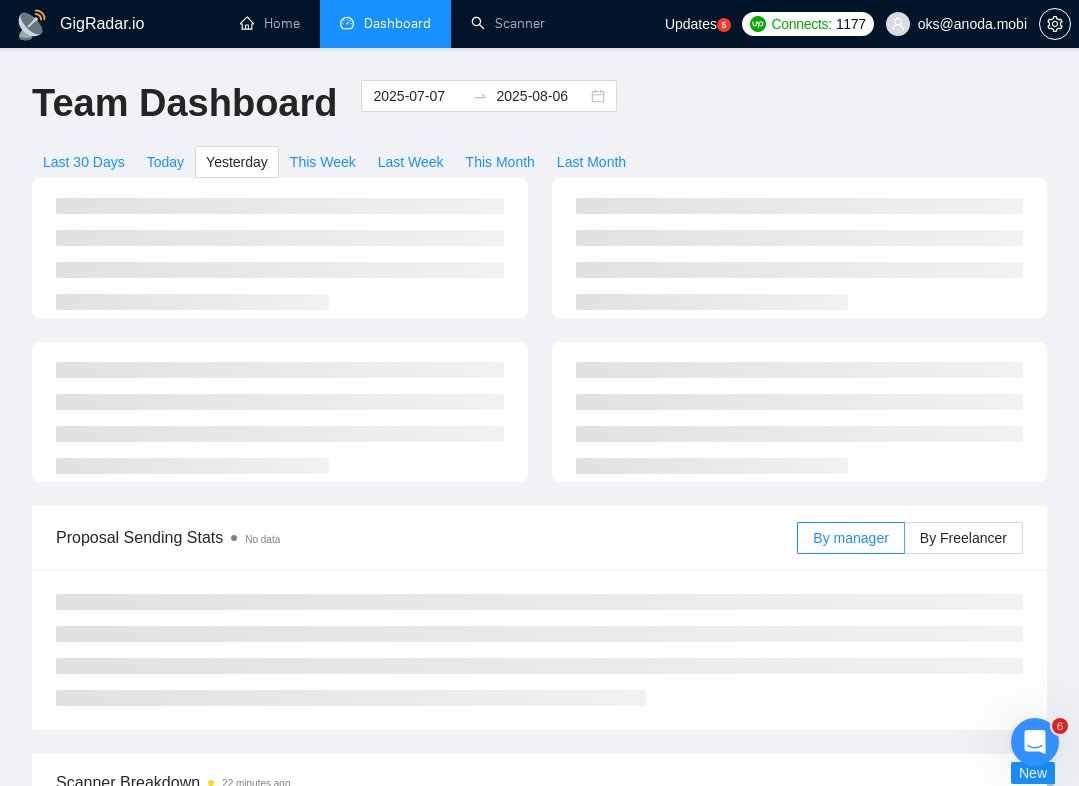 type on "2025-08-05" 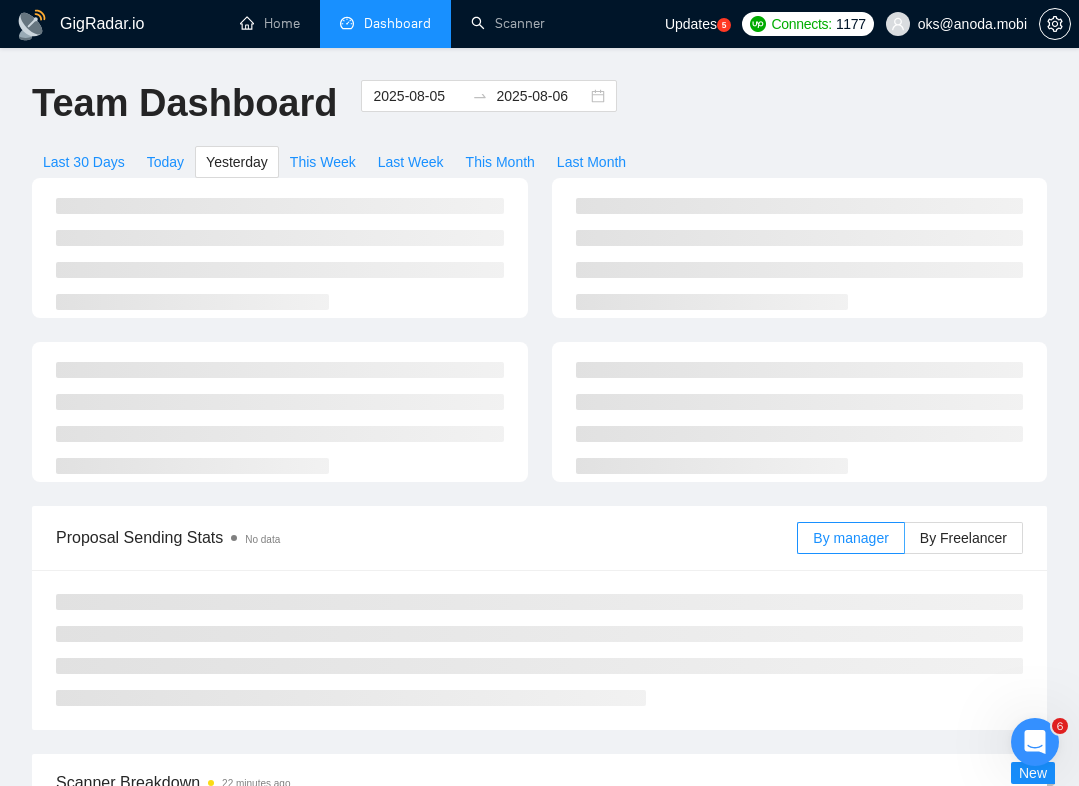 type on "2025-08-05" 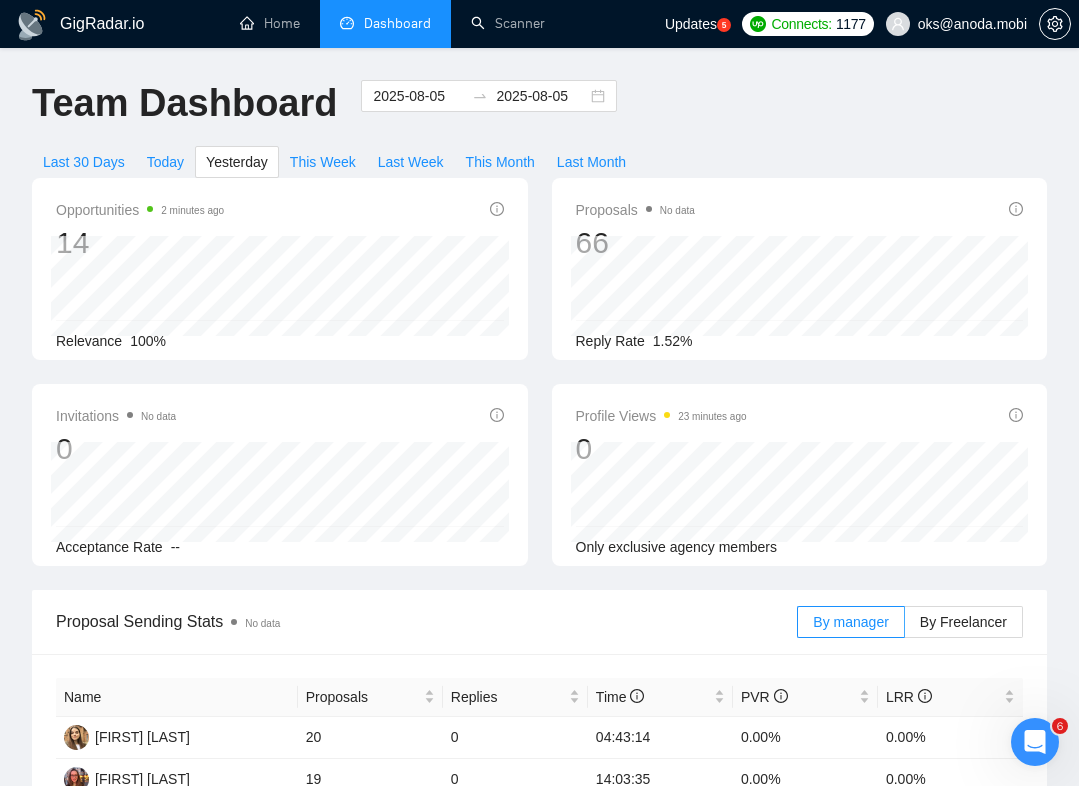 scroll, scrollTop: 1132, scrollLeft: 0, axis: vertical 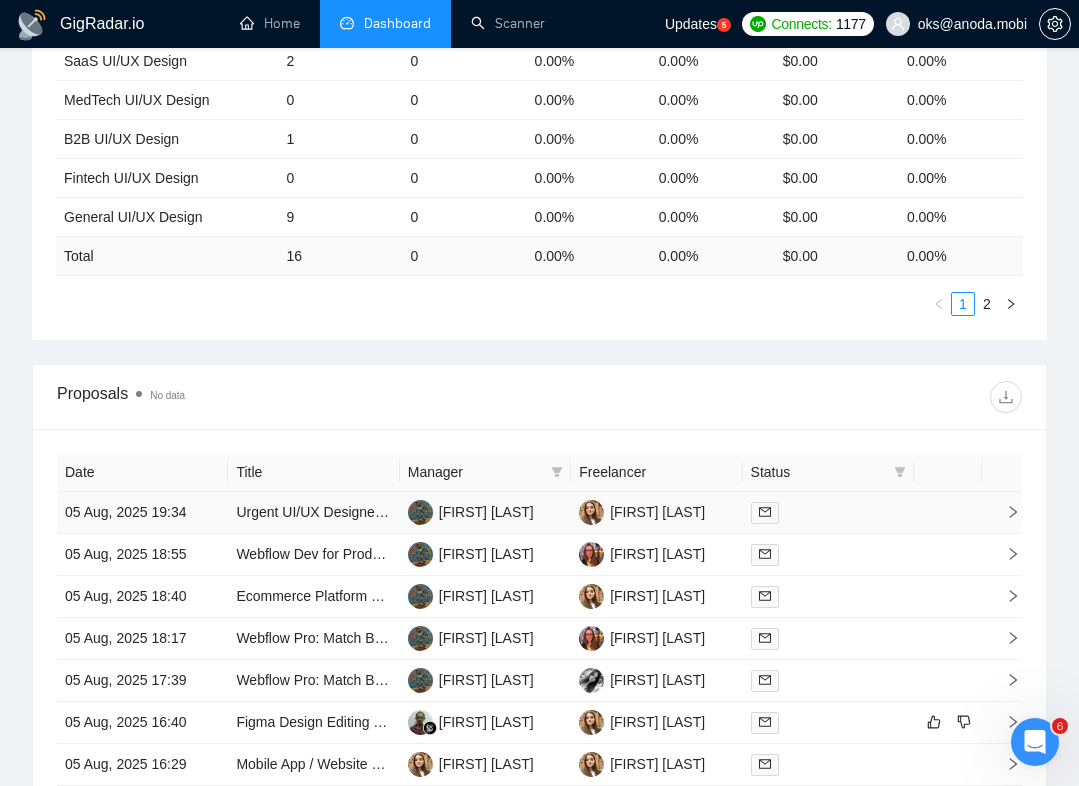 click at bounding box center (828, 512) 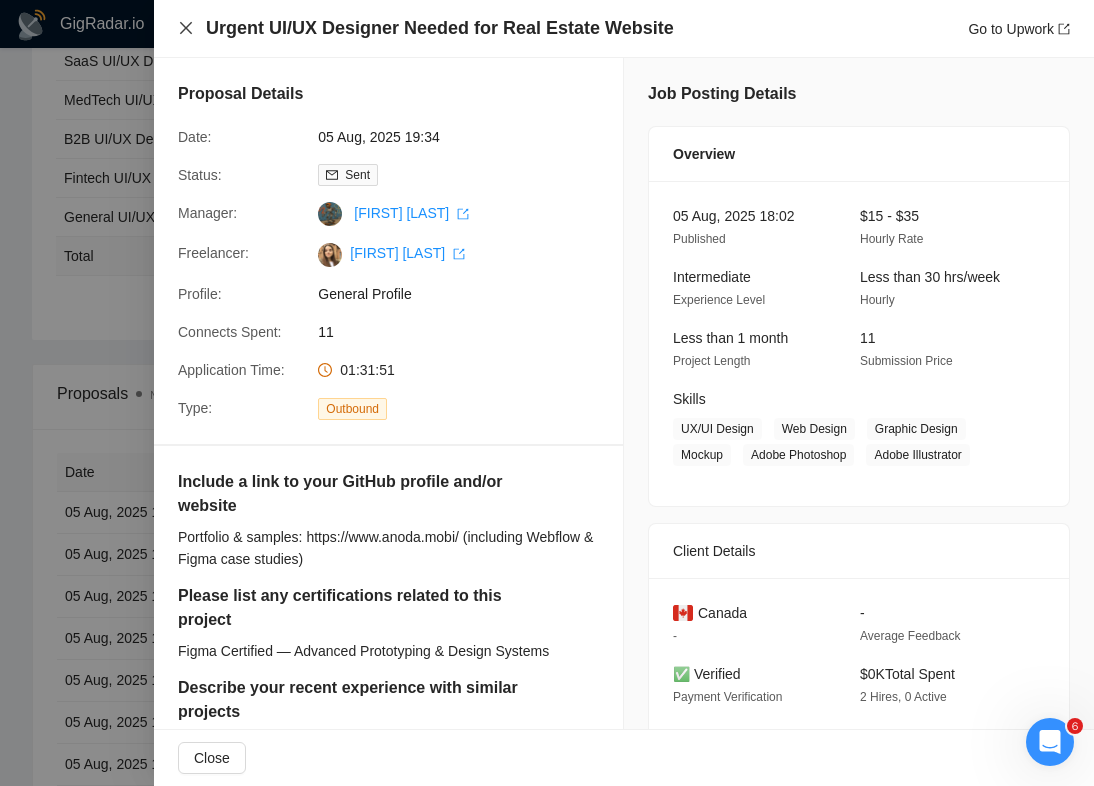 click 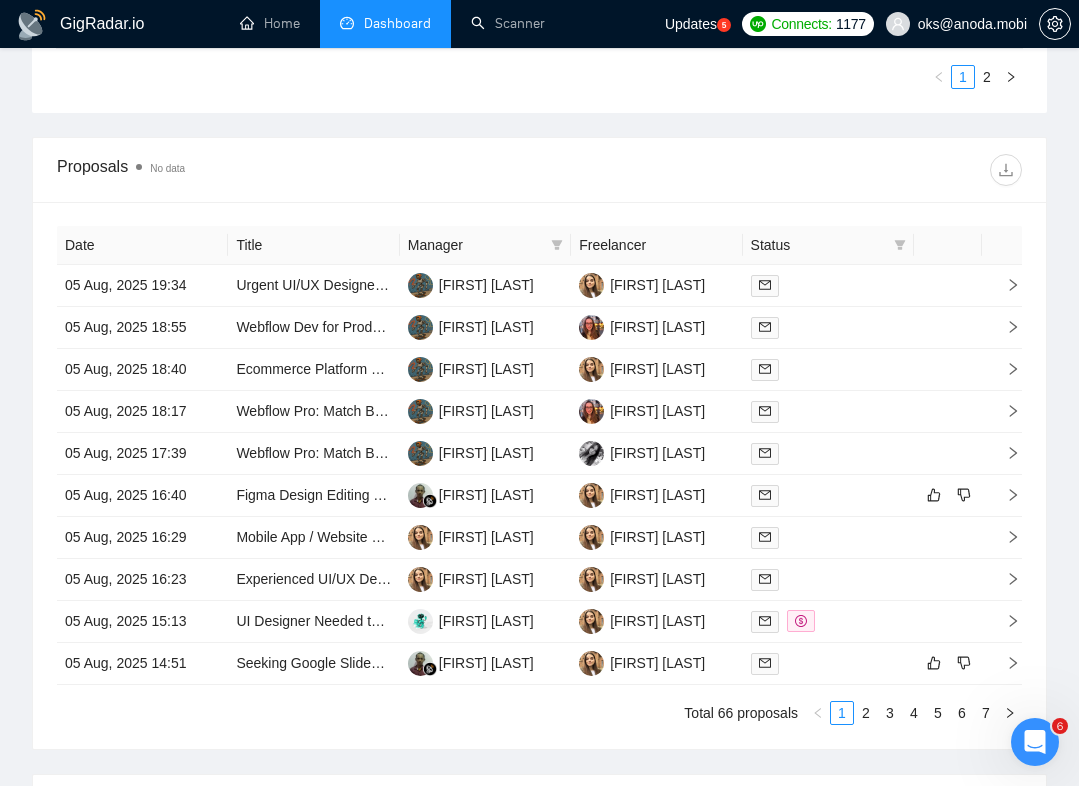 scroll, scrollTop: 0, scrollLeft: 0, axis: both 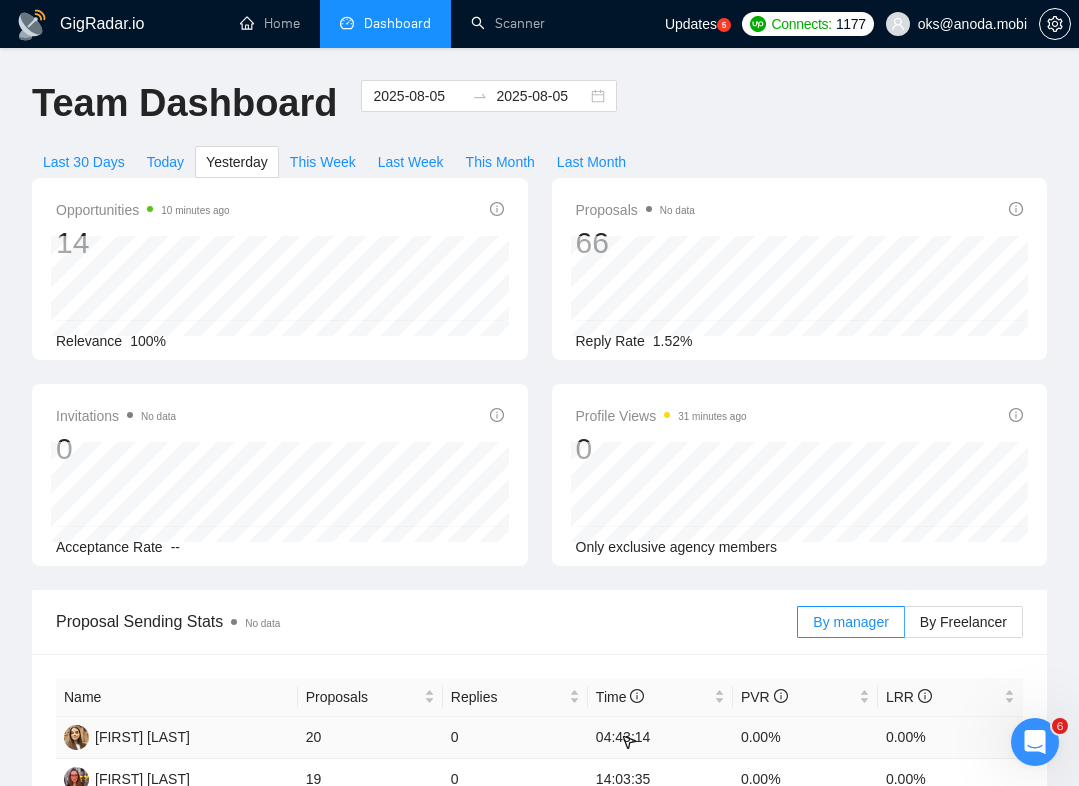 click on "04:43:14" at bounding box center (660, 738) 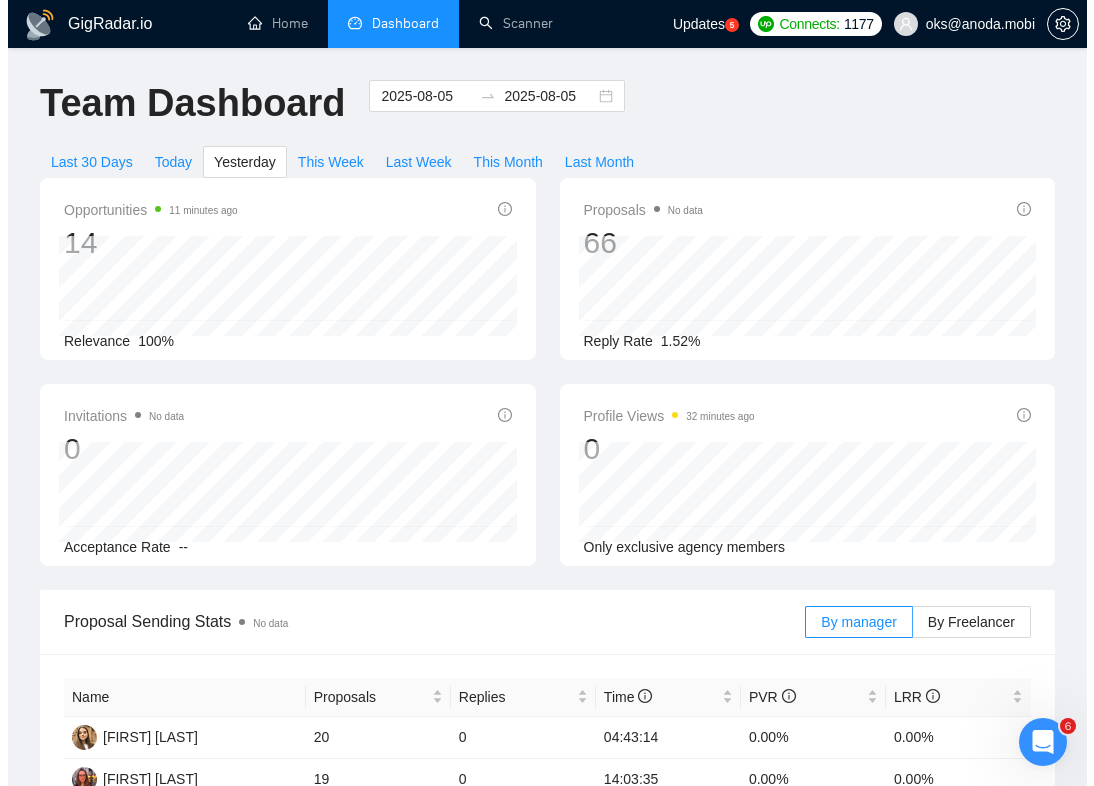 scroll, scrollTop: 1250, scrollLeft: 0, axis: vertical 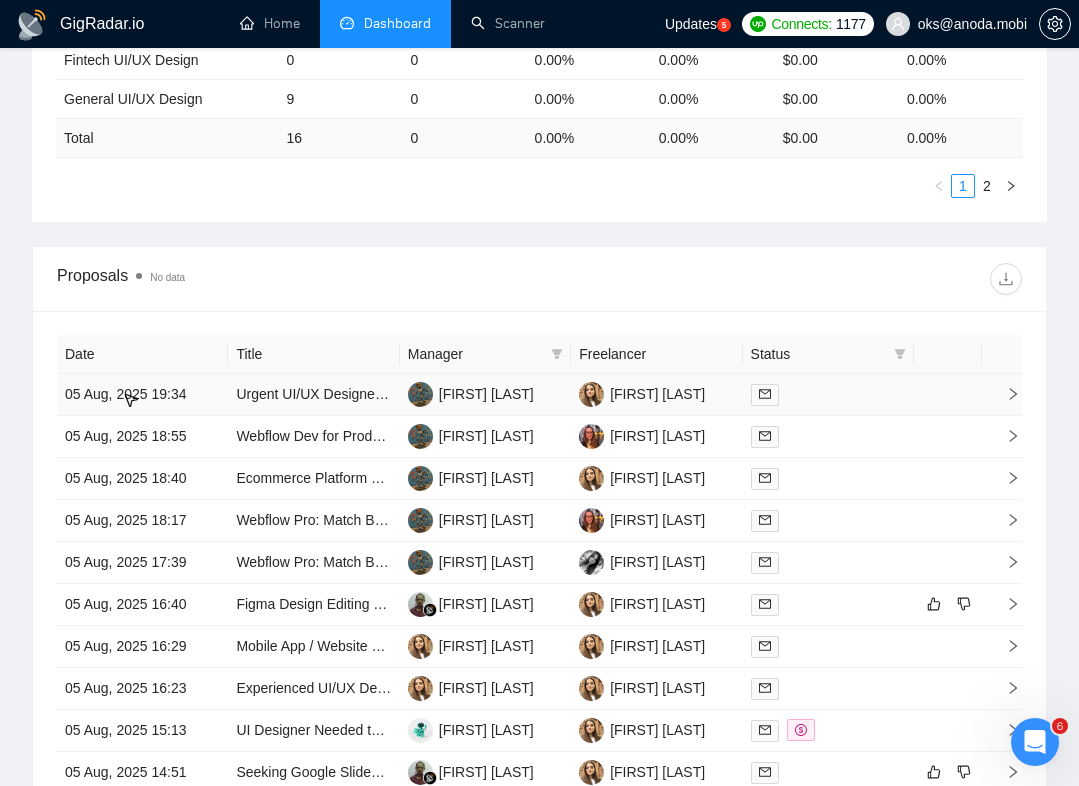click on "05 Aug, 2025 19:34" at bounding box center (142, 395) 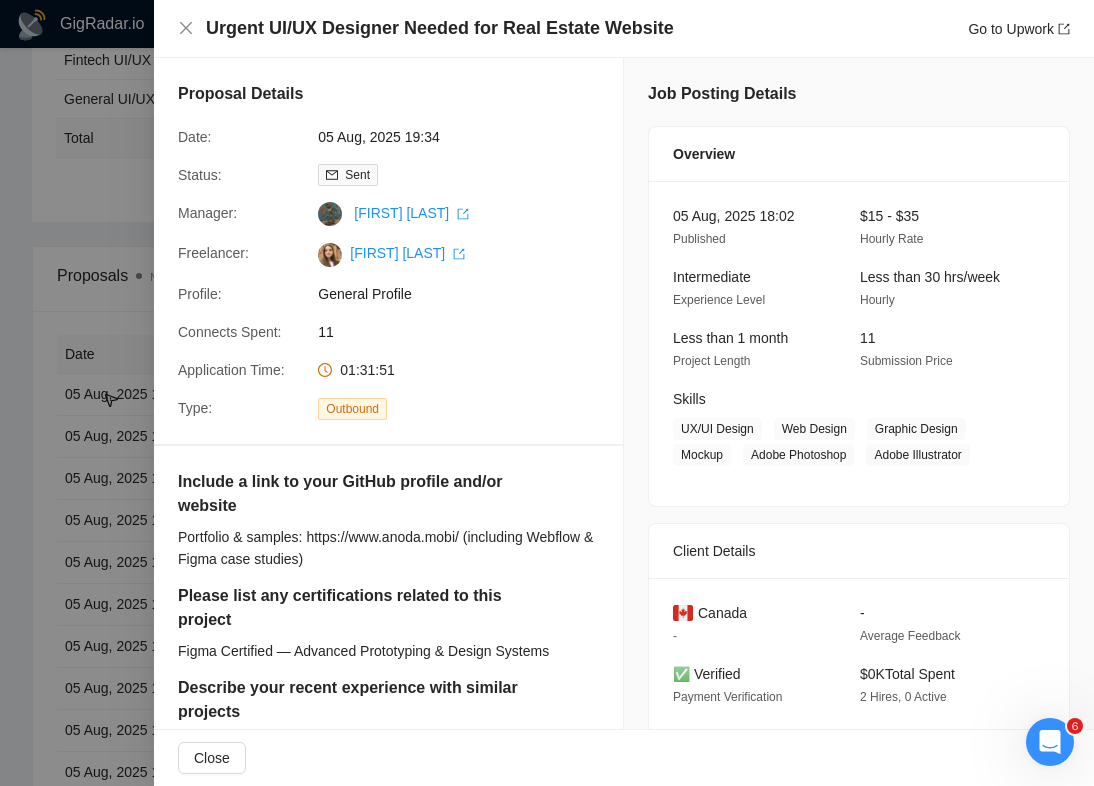 click at bounding box center [547, 393] 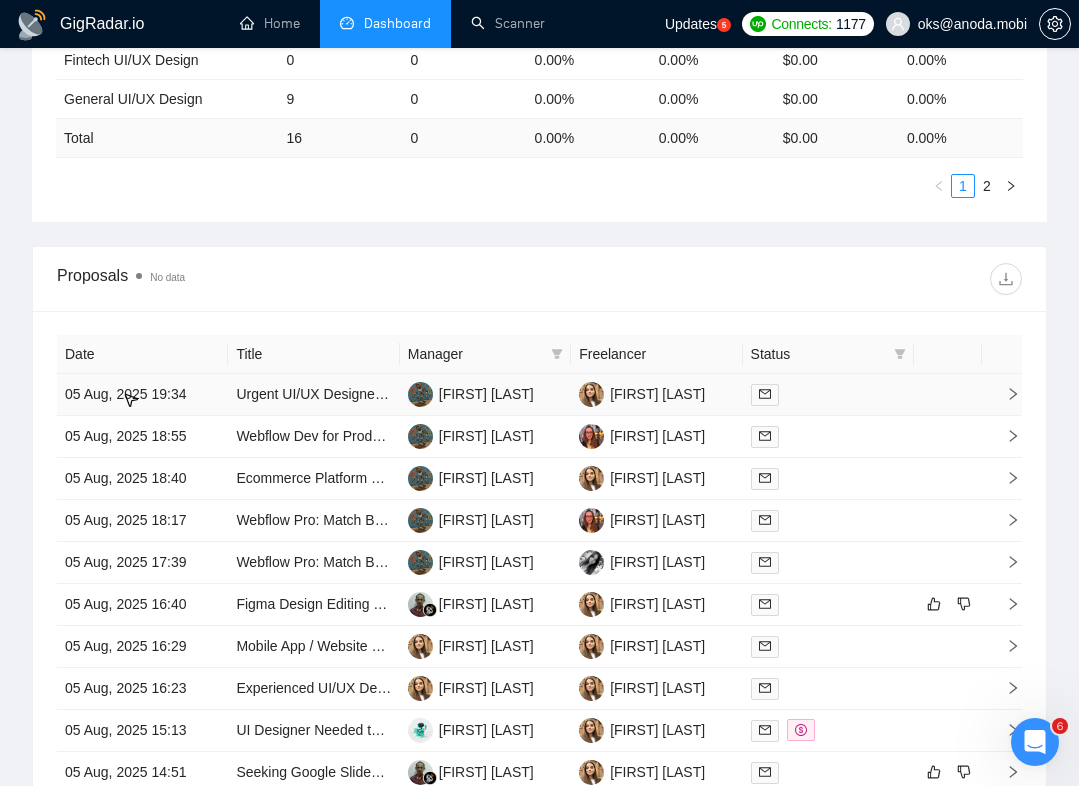 click on "05 Aug, 2025 19:34" at bounding box center [142, 395] 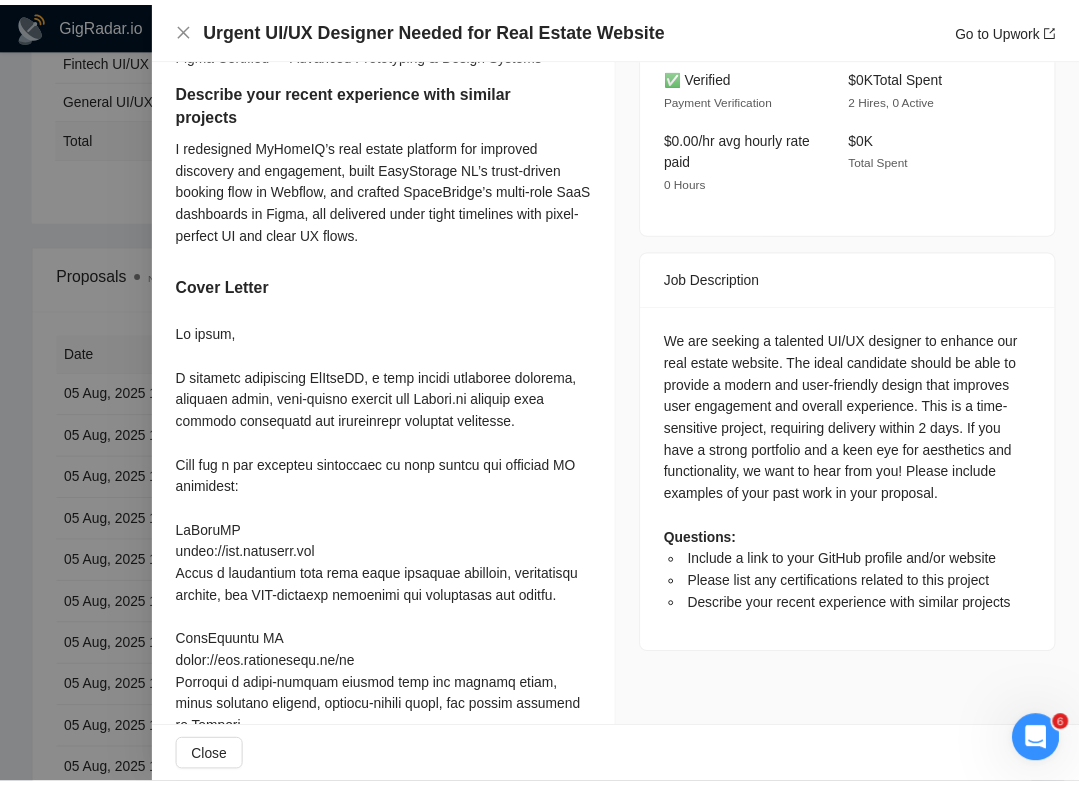 scroll, scrollTop: 596, scrollLeft: 0, axis: vertical 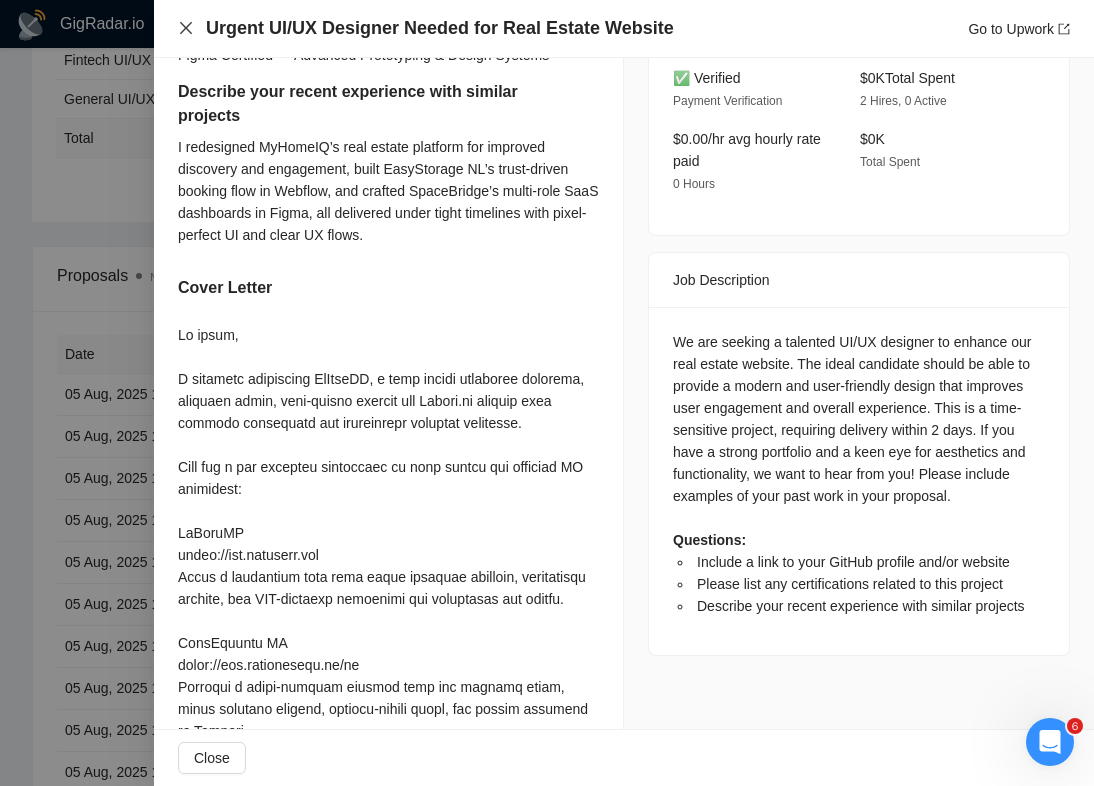click 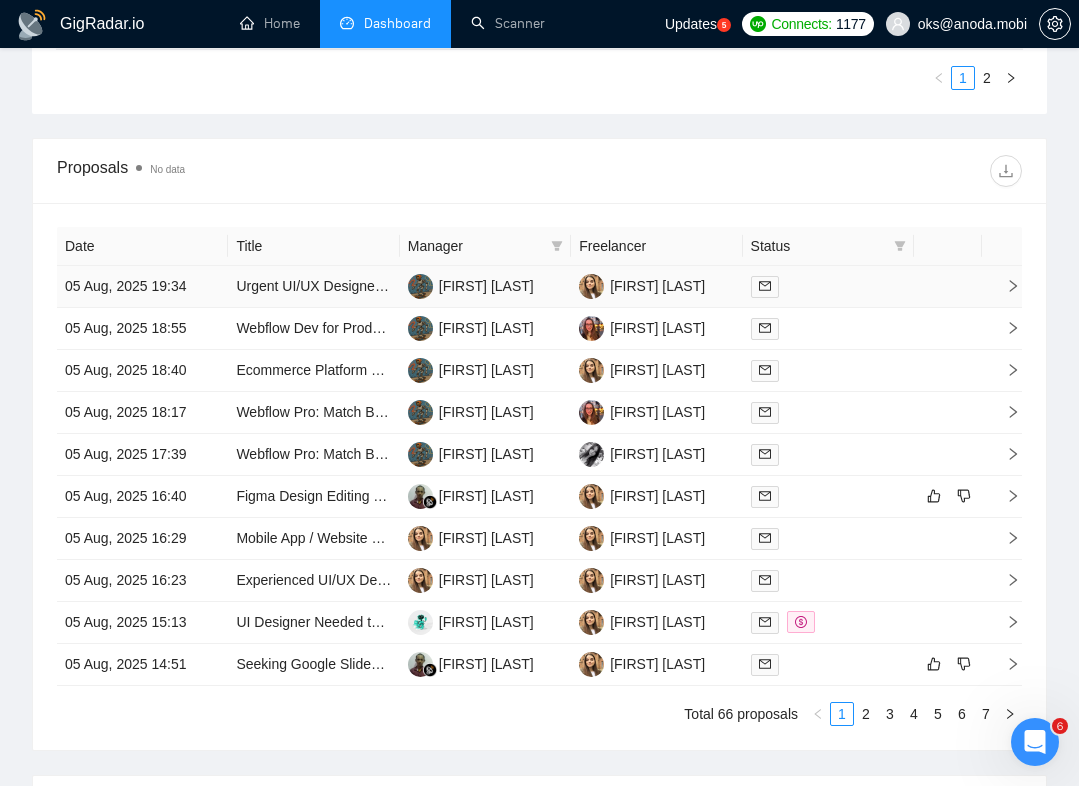 scroll, scrollTop: 1354, scrollLeft: 0, axis: vertical 